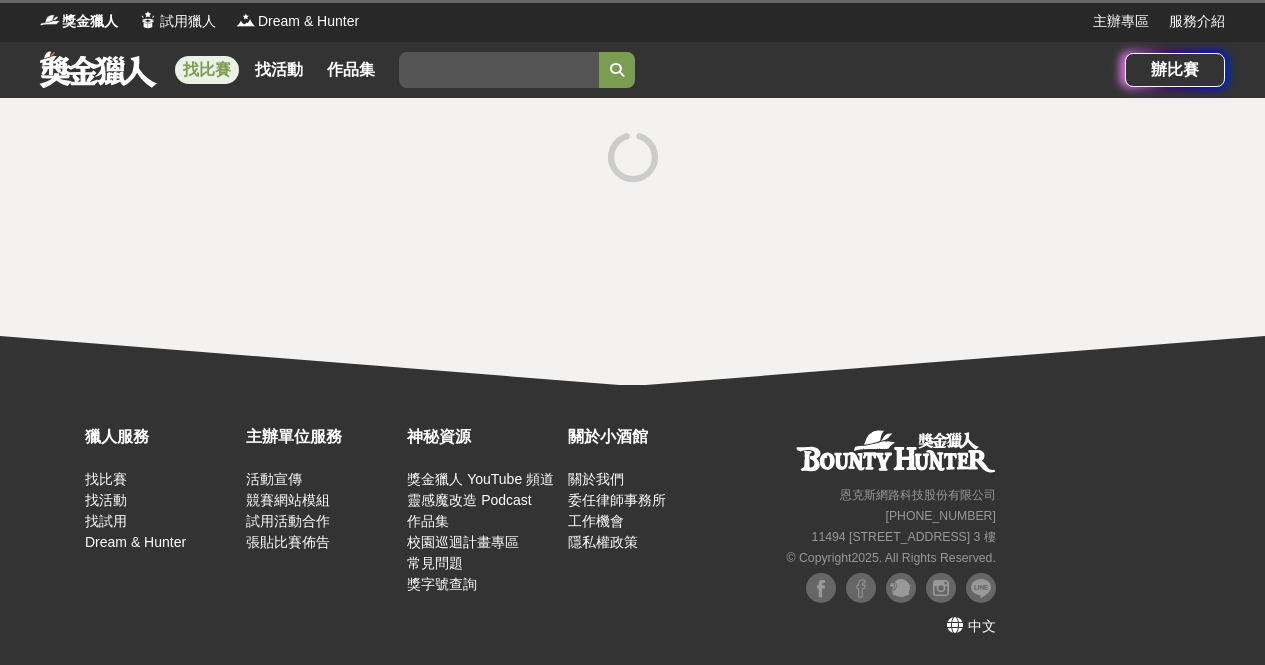 scroll, scrollTop: 0, scrollLeft: 0, axis: both 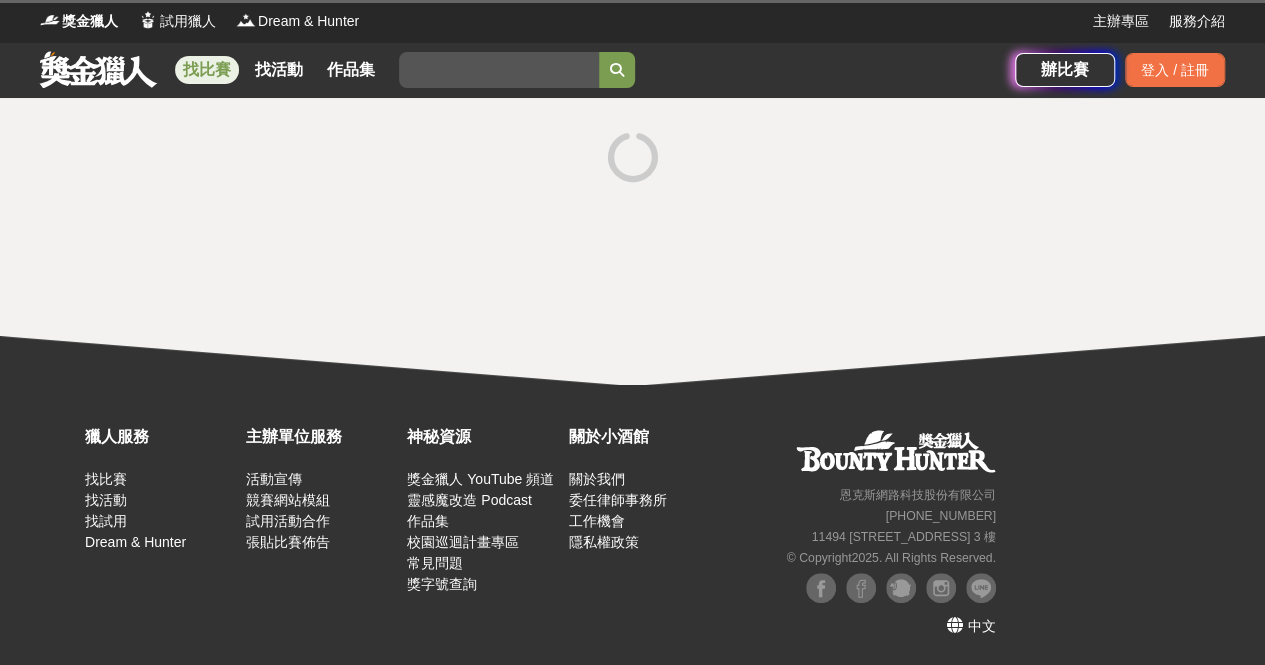 click at bounding box center (499, 70) 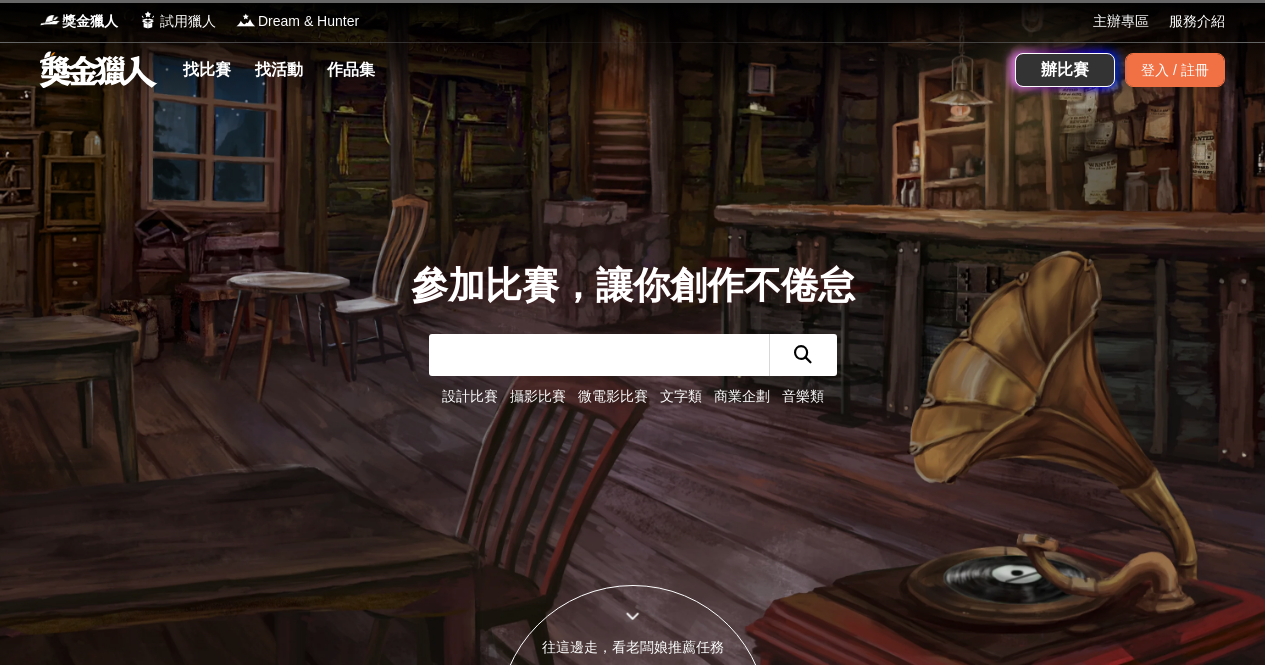 scroll, scrollTop: 0, scrollLeft: 0, axis: both 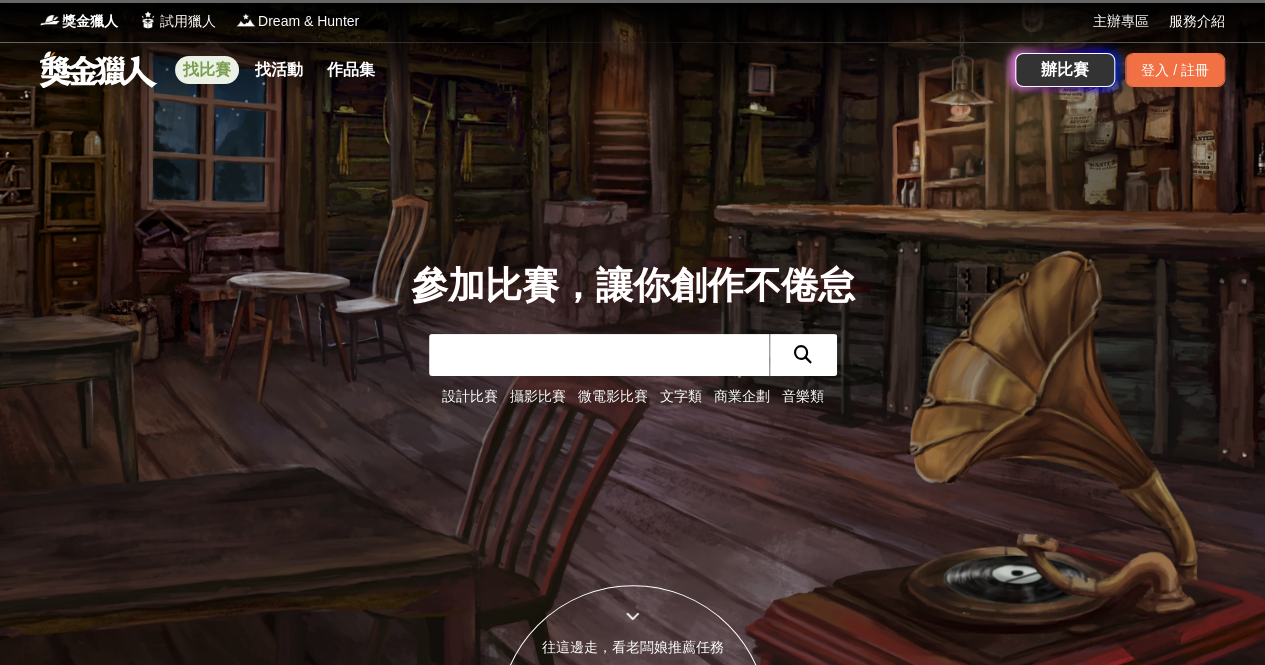 click on "找比賽" at bounding box center [207, 70] 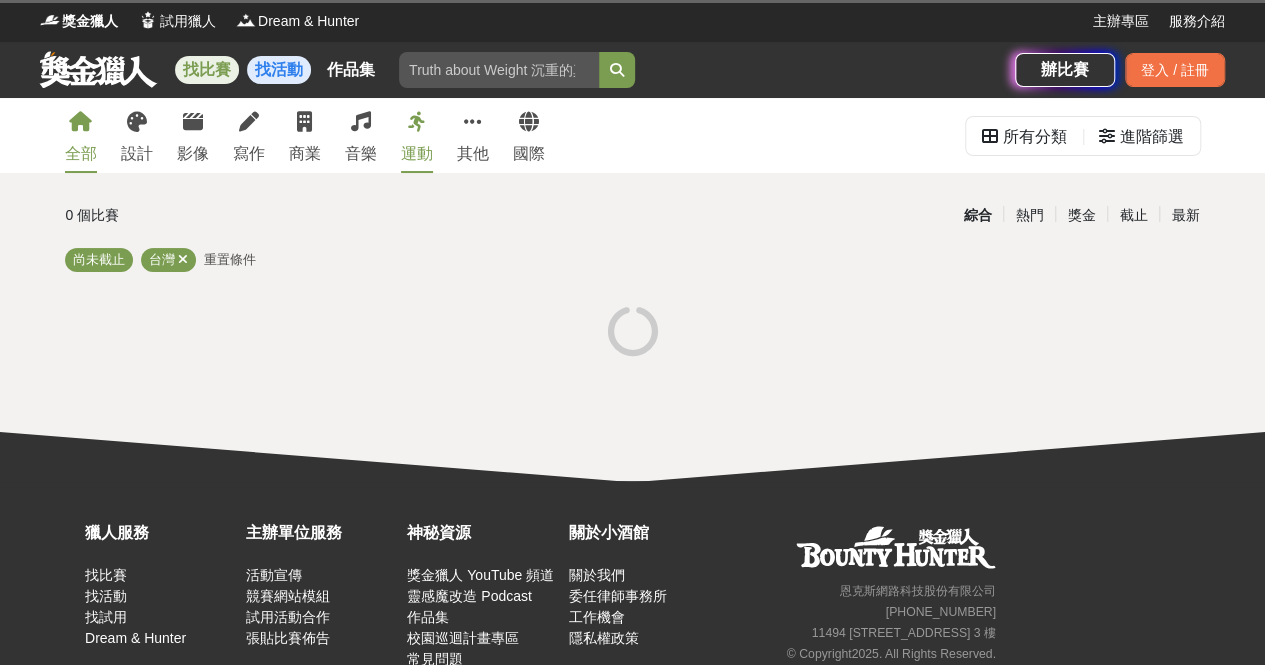 click on "找活動" at bounding box center (279, 70) 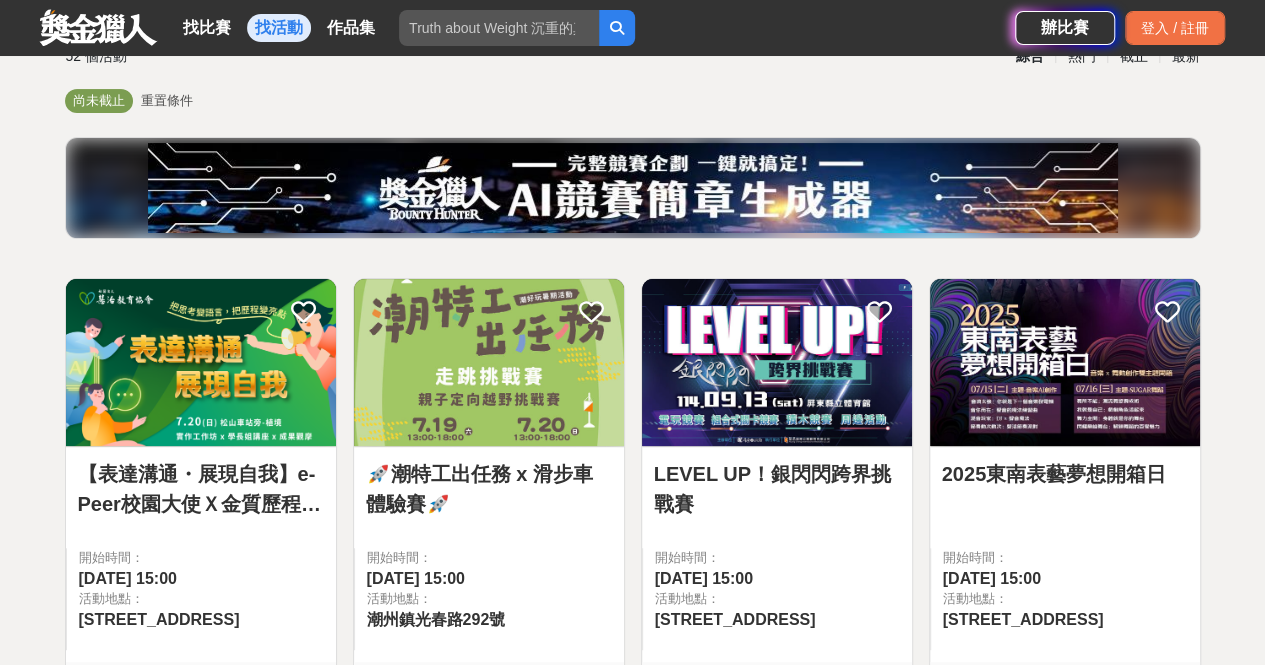 scroll, scrollTop: 160, scrollLeft: 0, axis: vertical 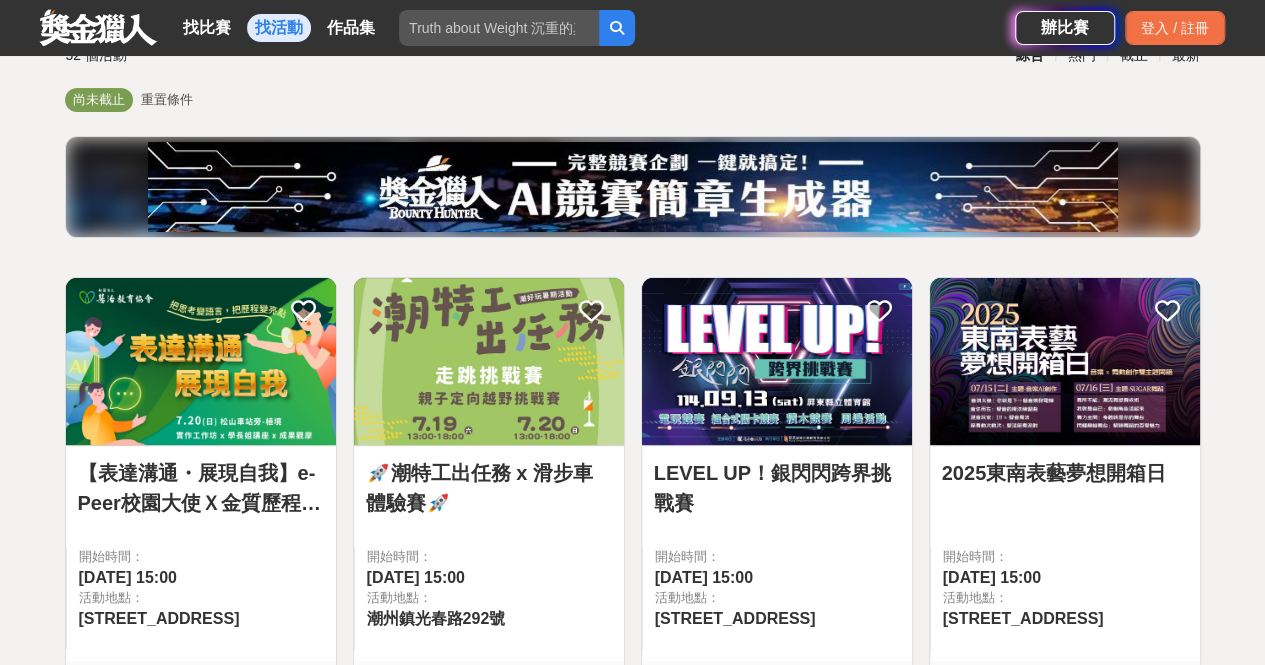 click at bounding box center [489, 361] 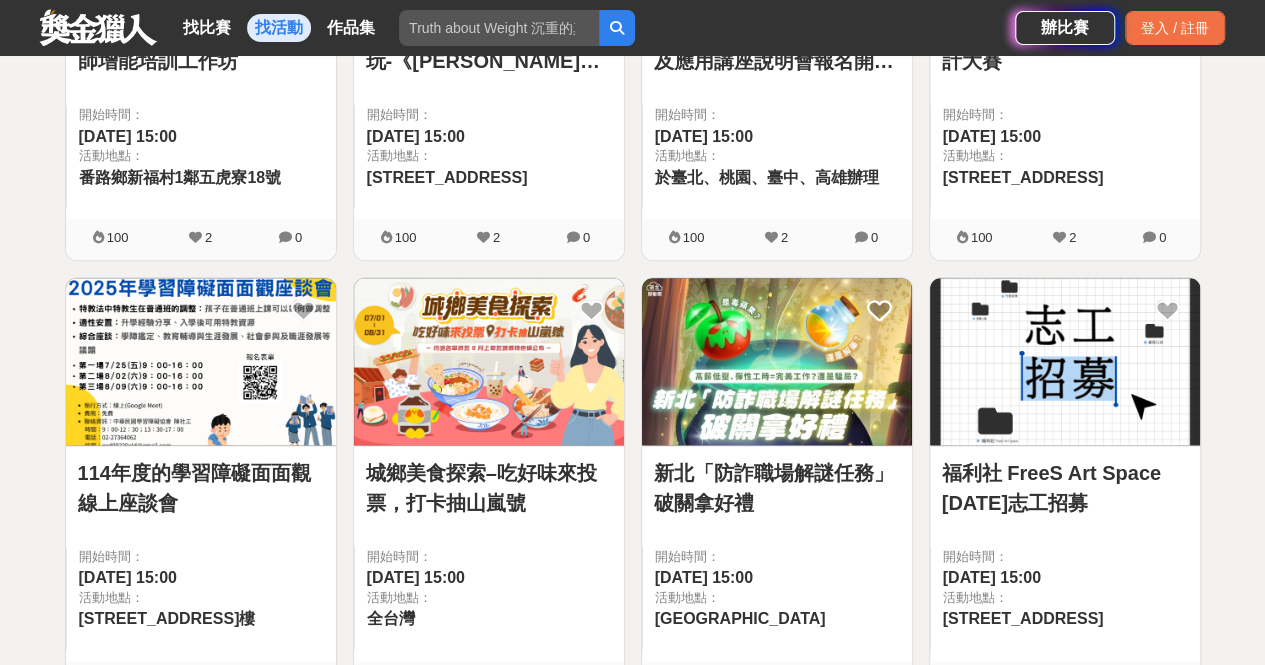 scroll, scrollTop: 1044, scrollLeft: 0, axis: vertical 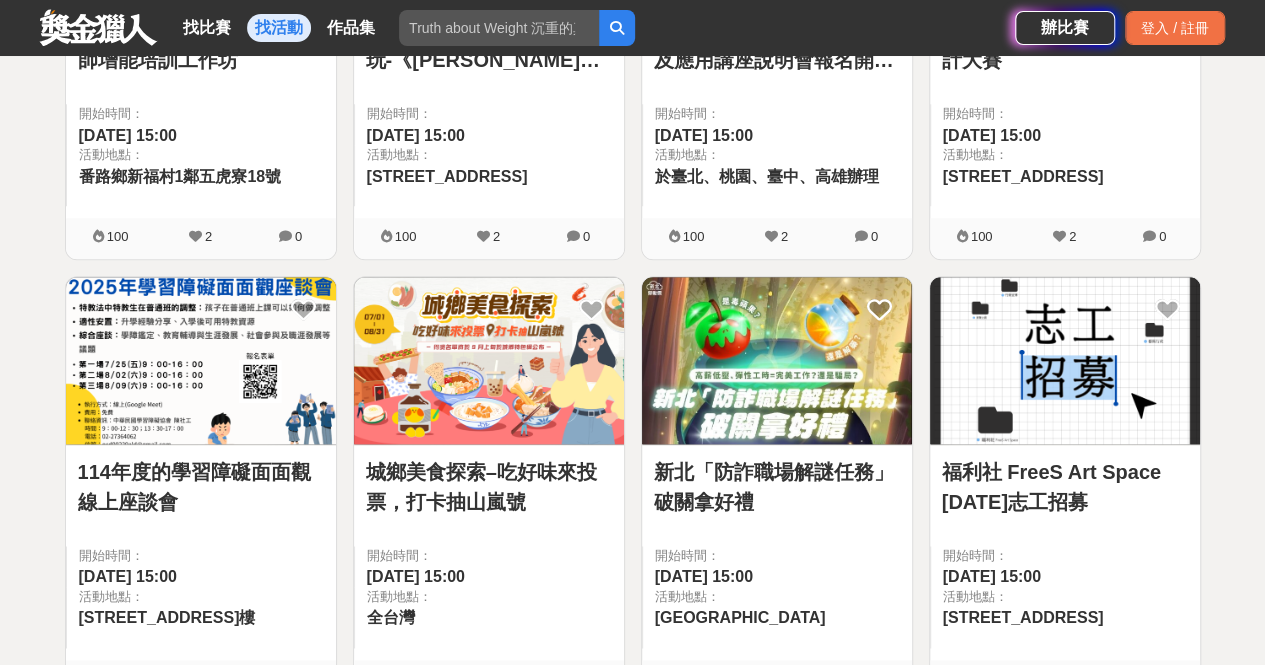 click at bounding box center [783, 528] 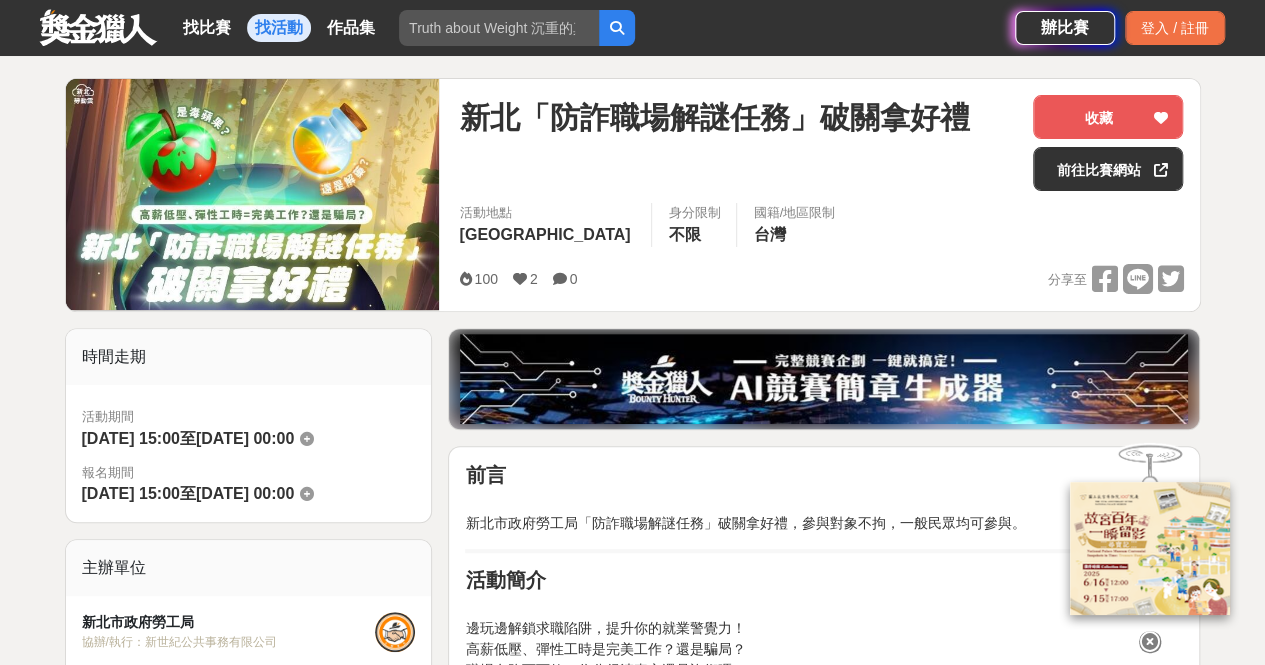 scroll, scrollTop: 0, scrollLeft: 0, axis: both 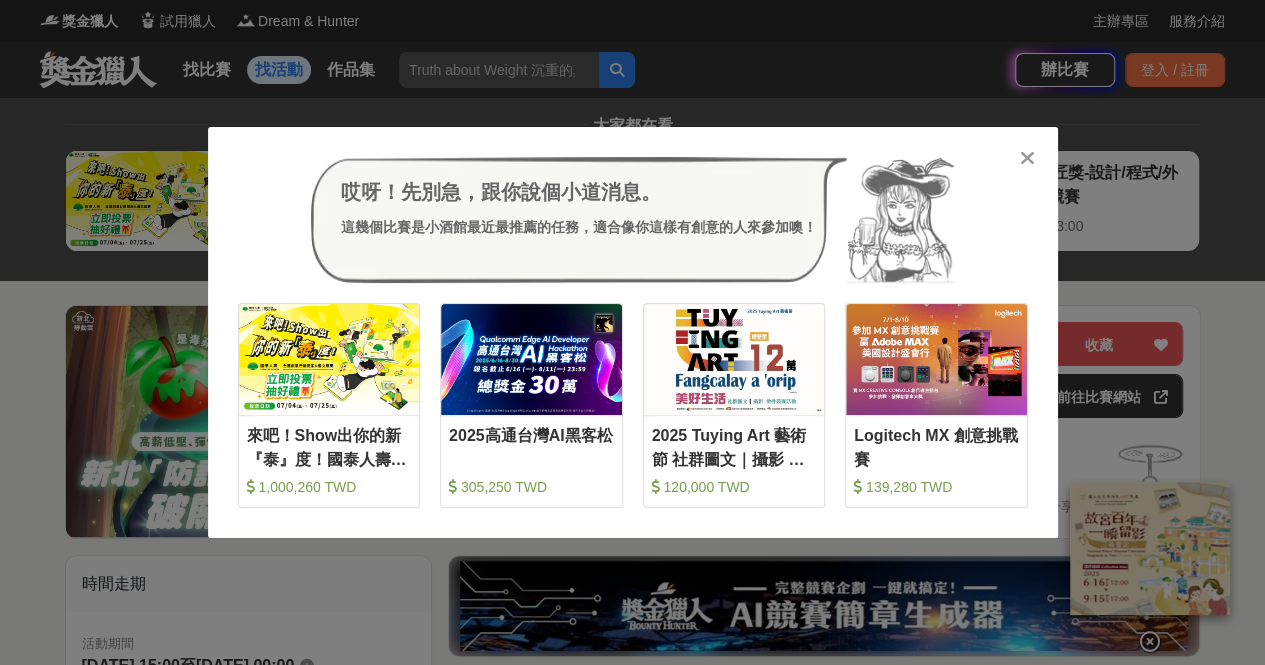 click at bounding box center (1027, 158) 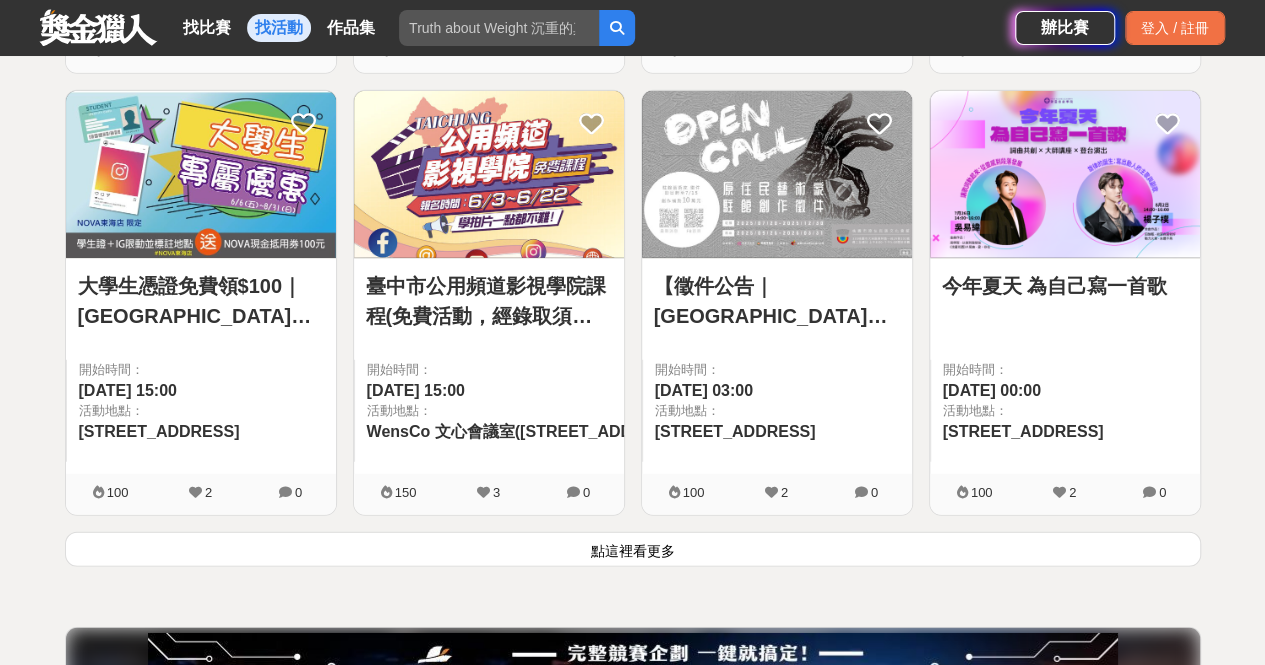 scroll, scrollTop: 2556, scrollLeft: 0, axis: vertical 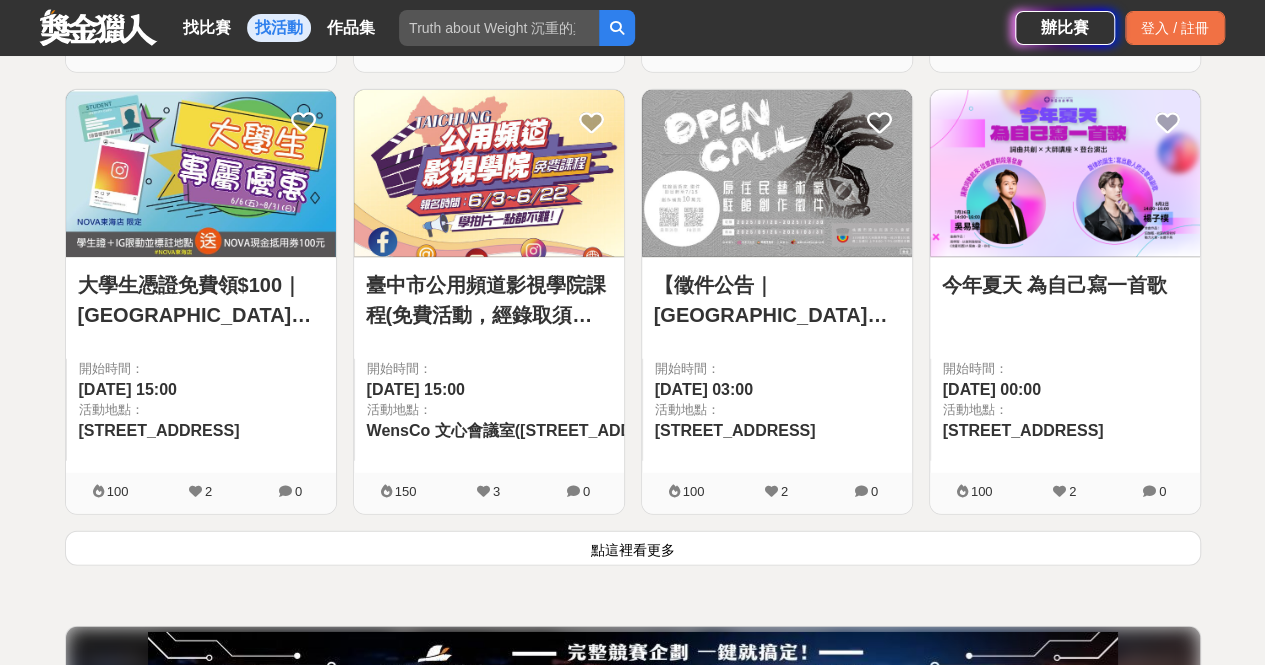 click on "點這裡看更多" at bounding box center (633, 548) 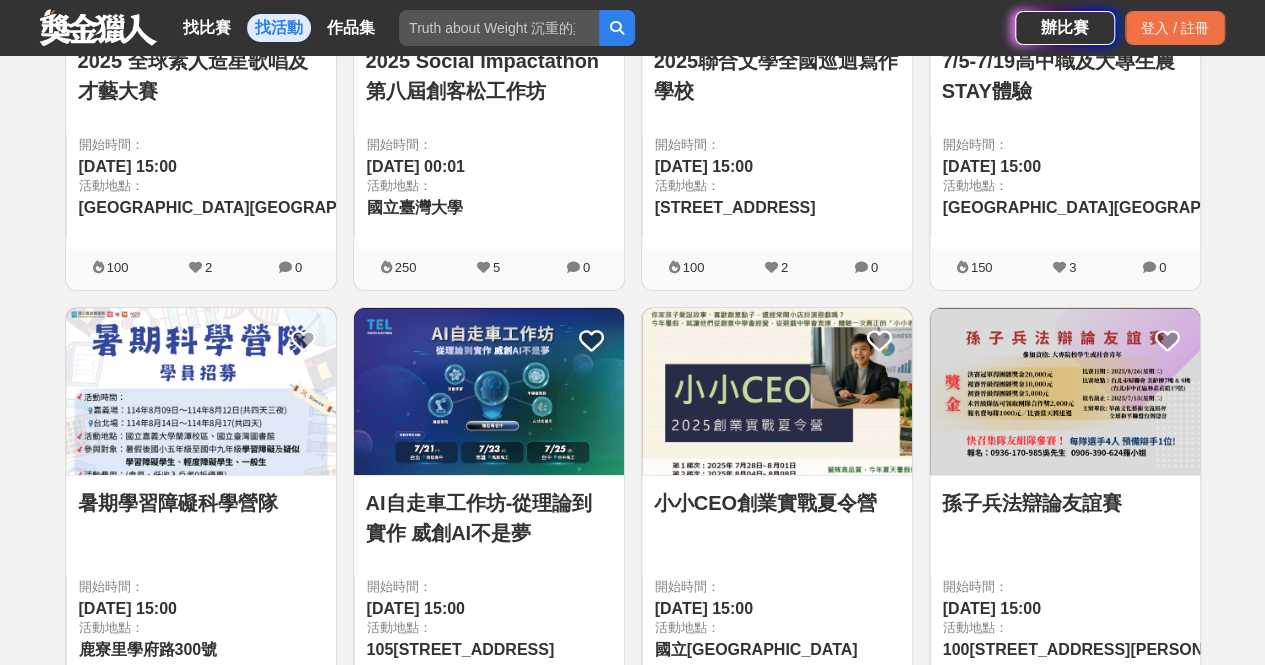 scroll, scrollTop: 3220, scrollLeft: 0, axis: vertical 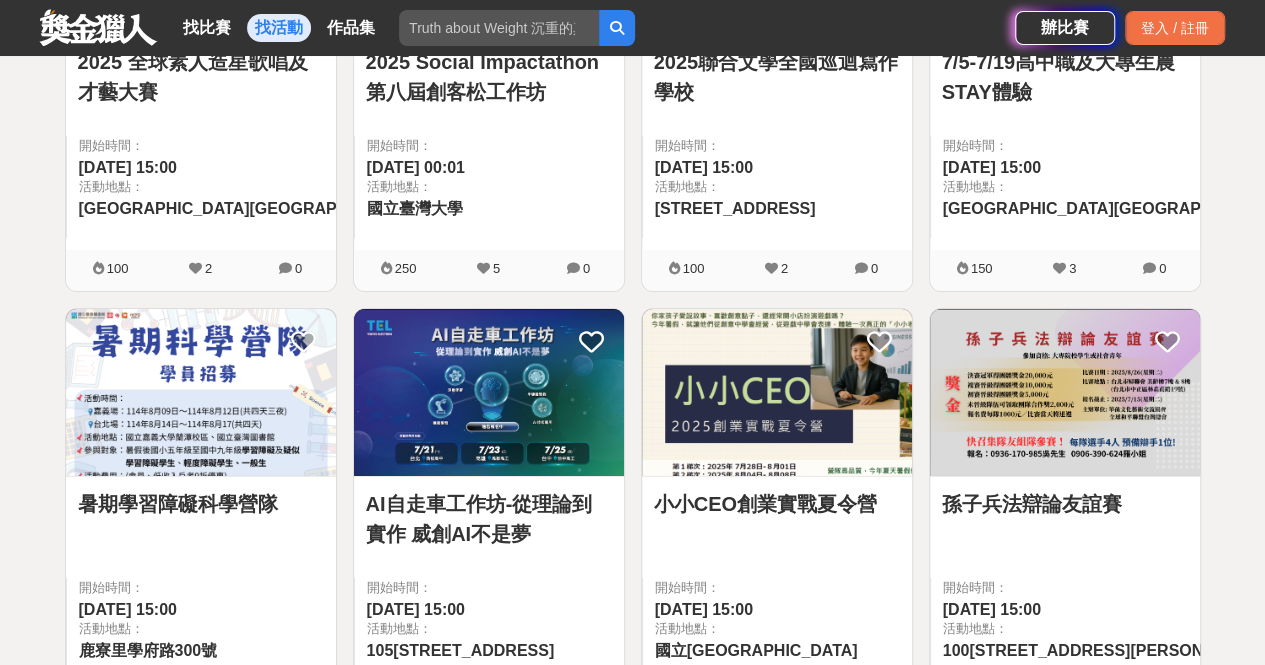click on "開始時間：" at bounding box center [1065, 146] 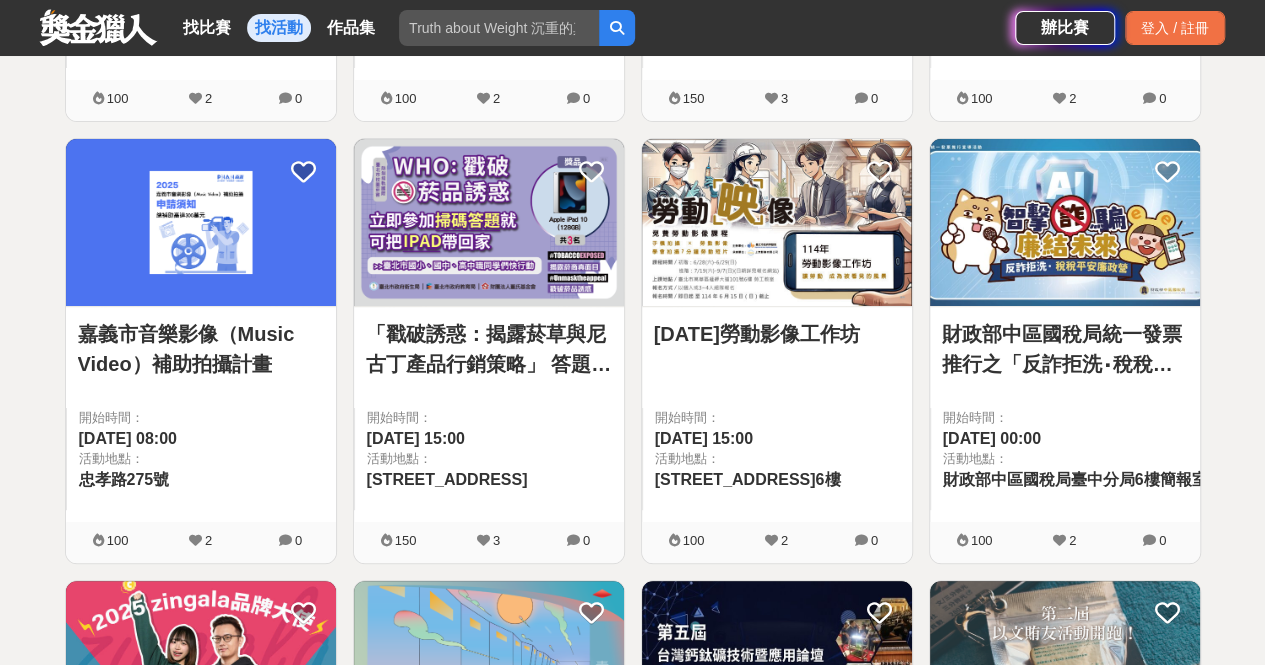 scroll, scrollTop: 3833, scrollLeft: 0, axis: vertical 